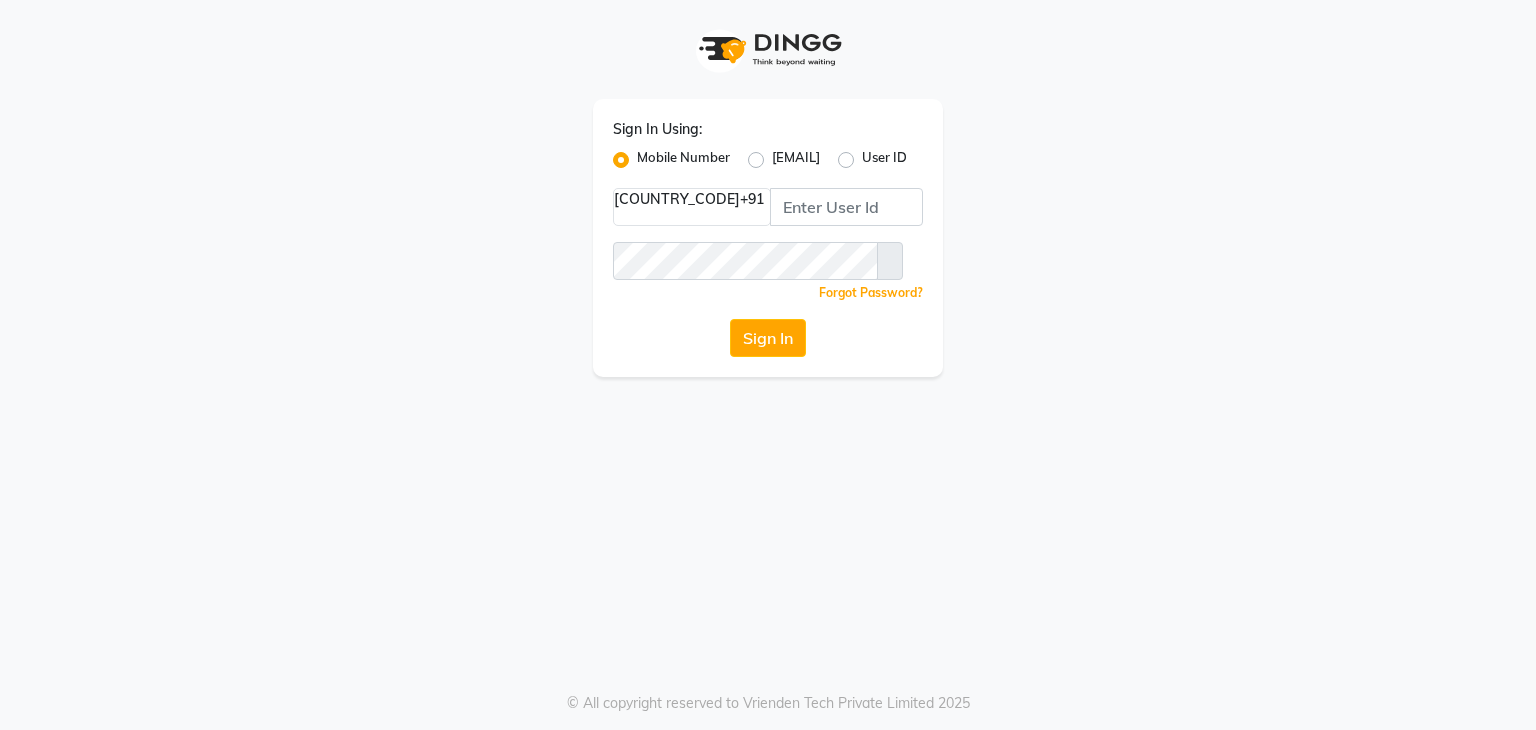 scroll, scrollTop: 0, scrollLeft: 0, axis: both 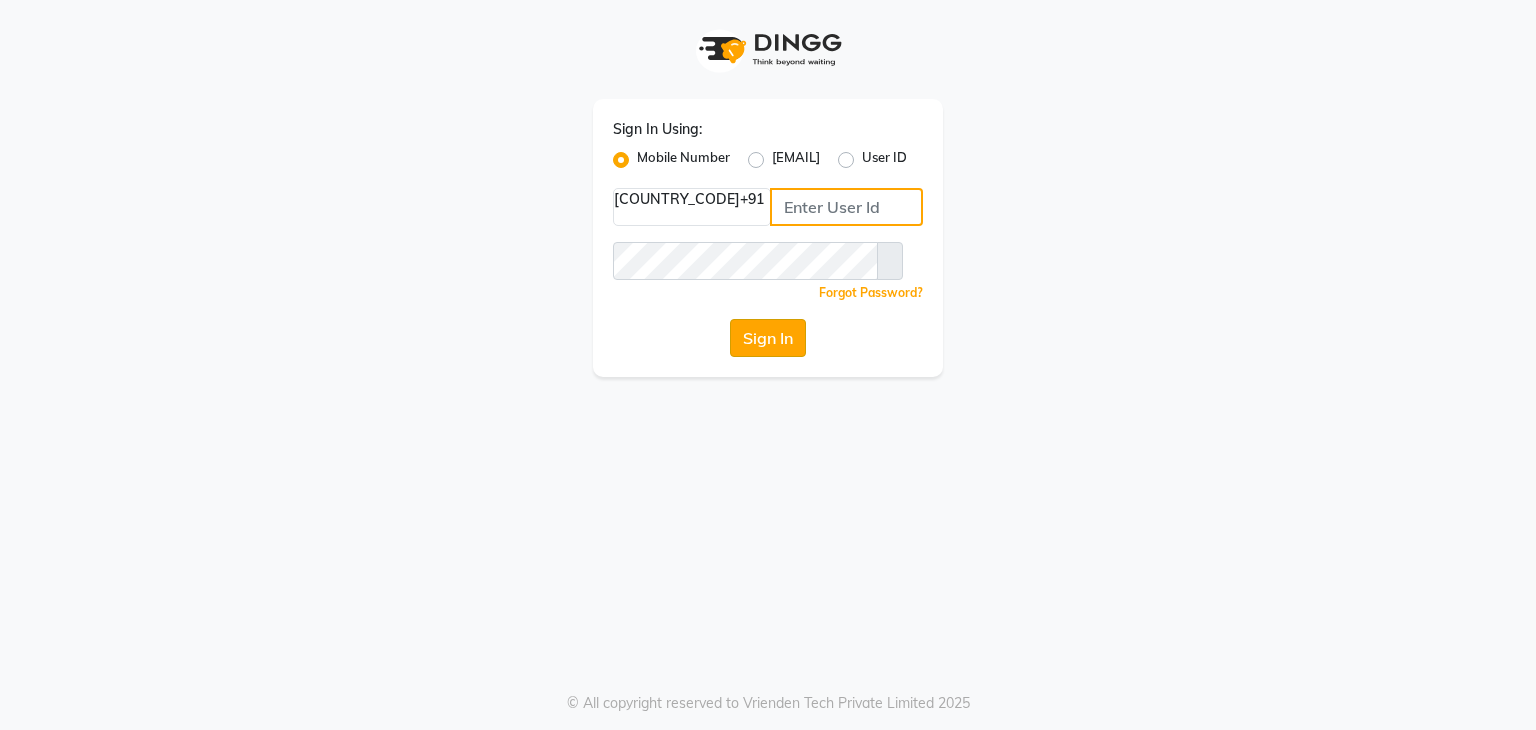 type on "[PHONE]" 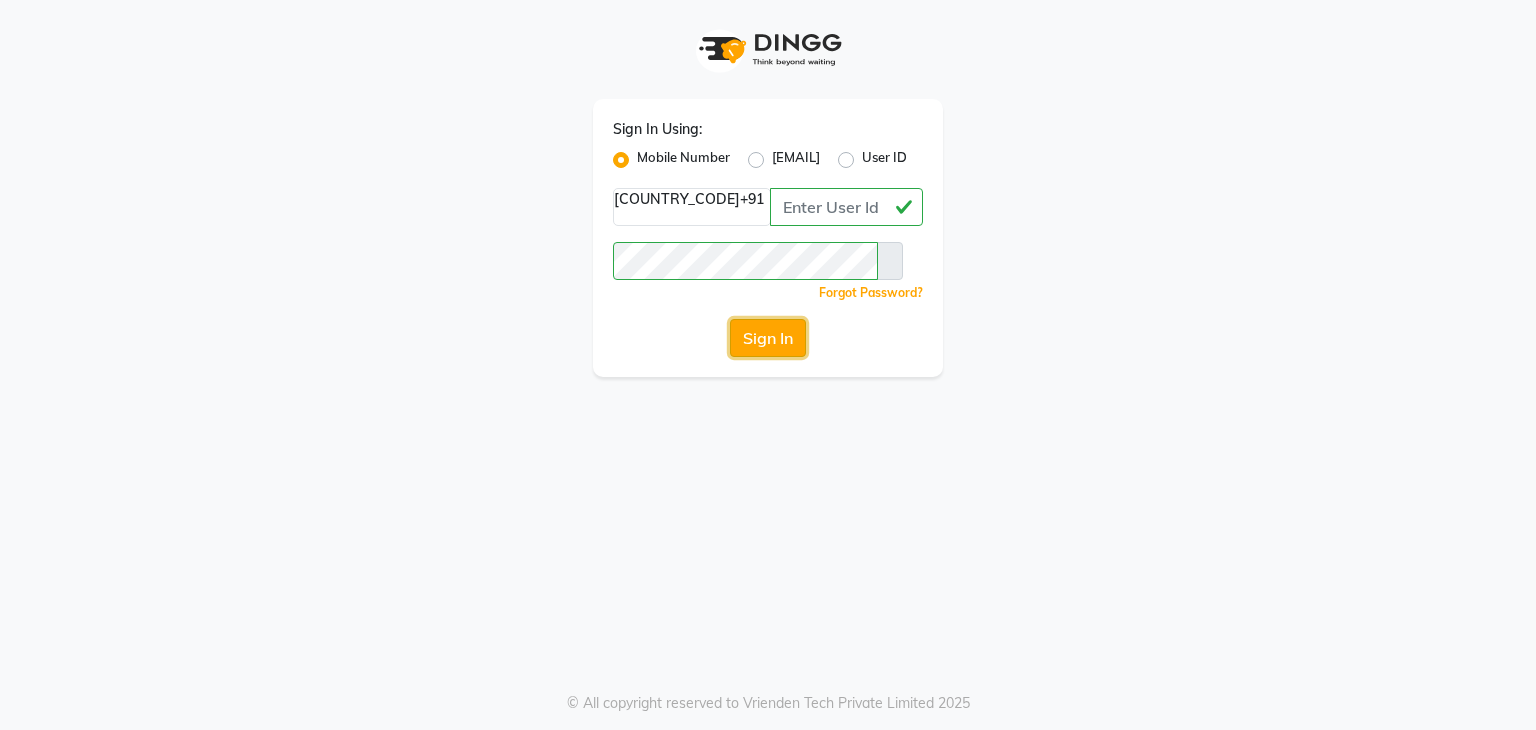 click on "Sign In" at bounding box center [768, 338] 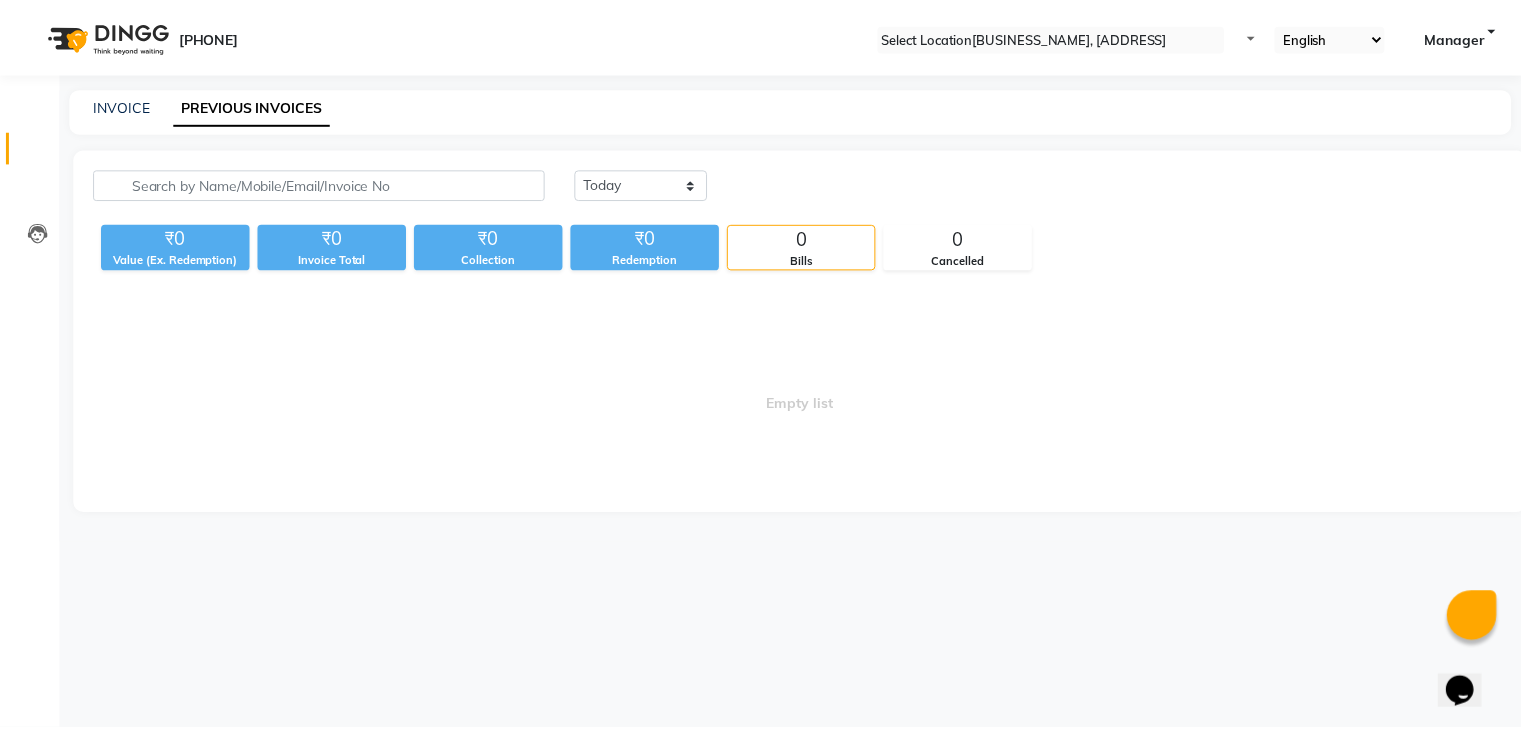 scroll, scrollTop: 0, scrollLeft: 0, axis: both 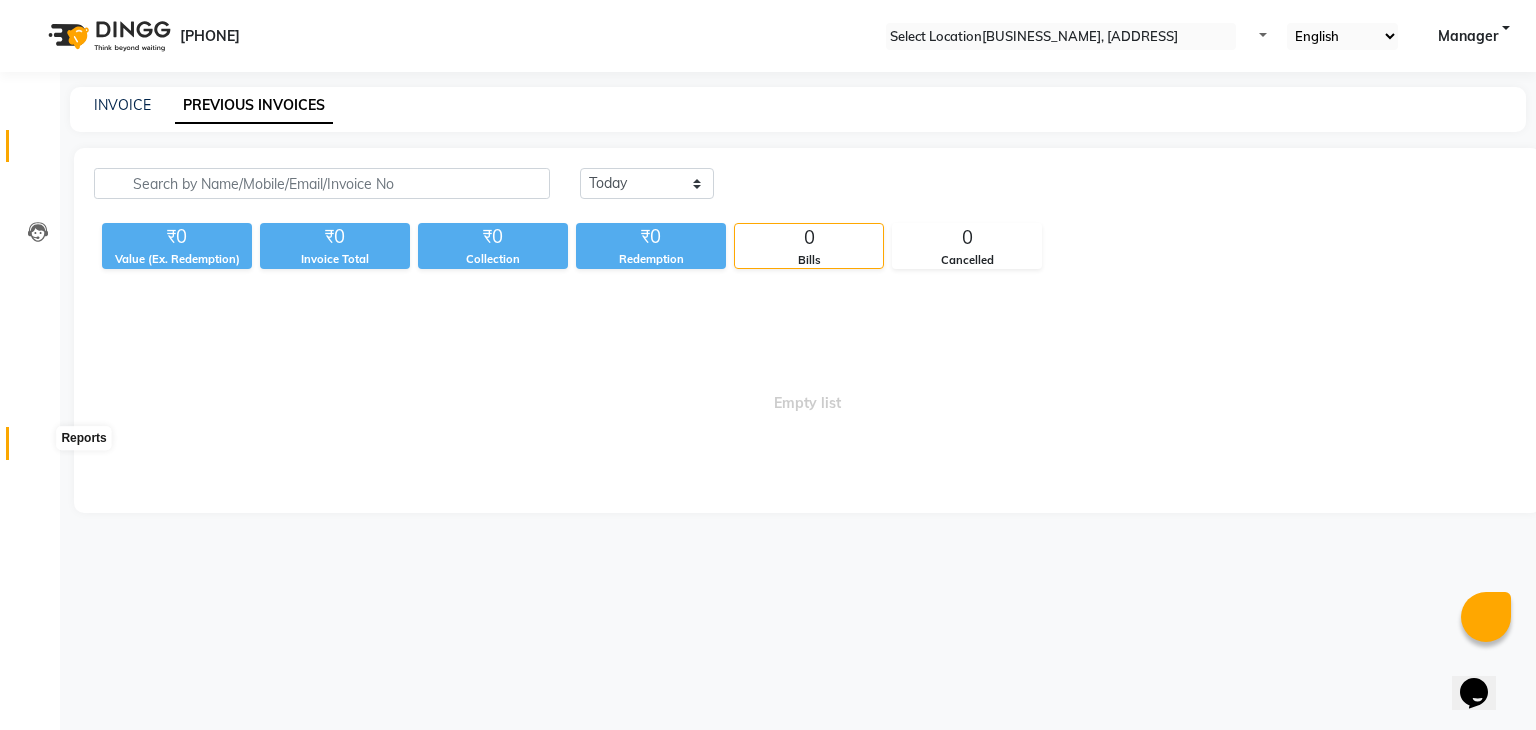 click at bounding box center [38, 448] 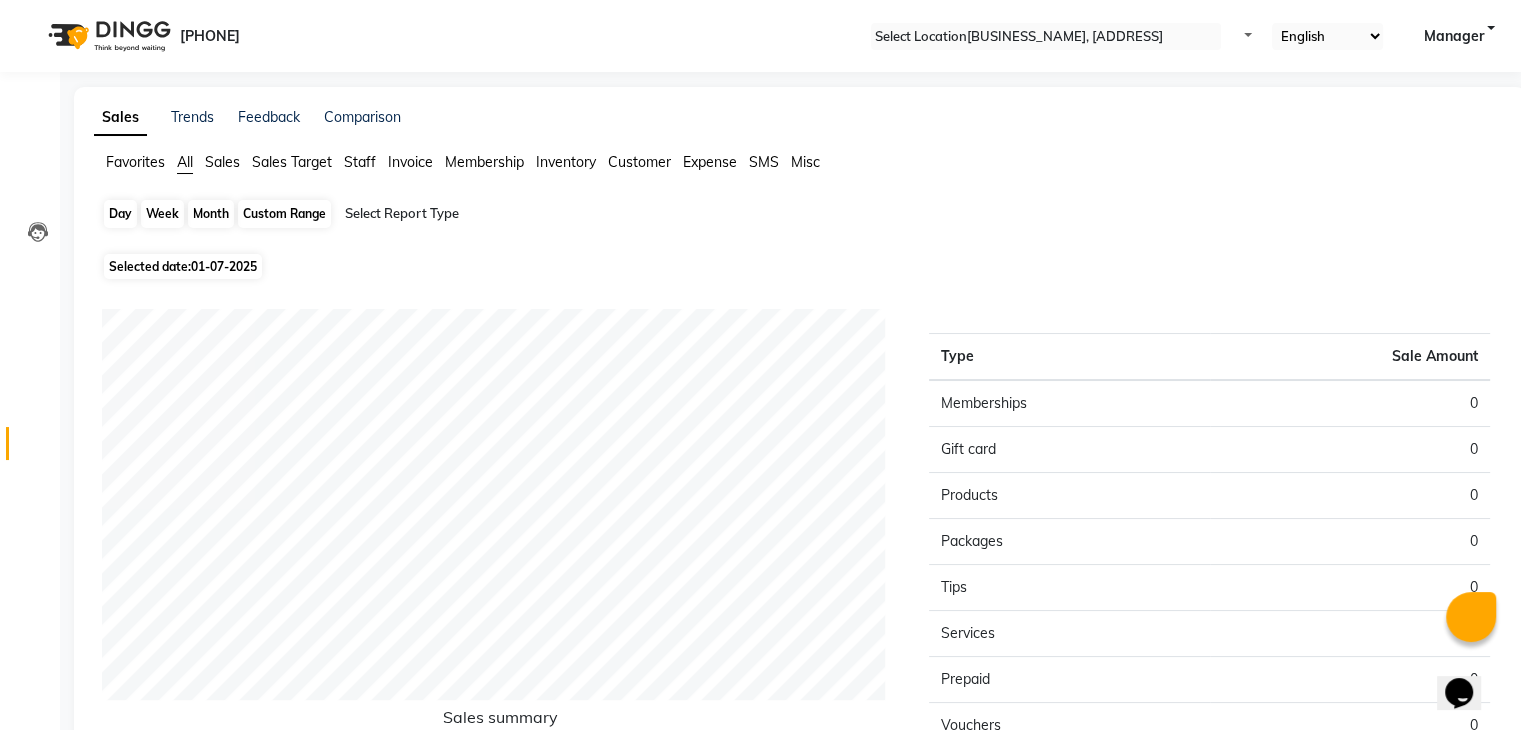 click on "Day" at bounding box center (120, 214) 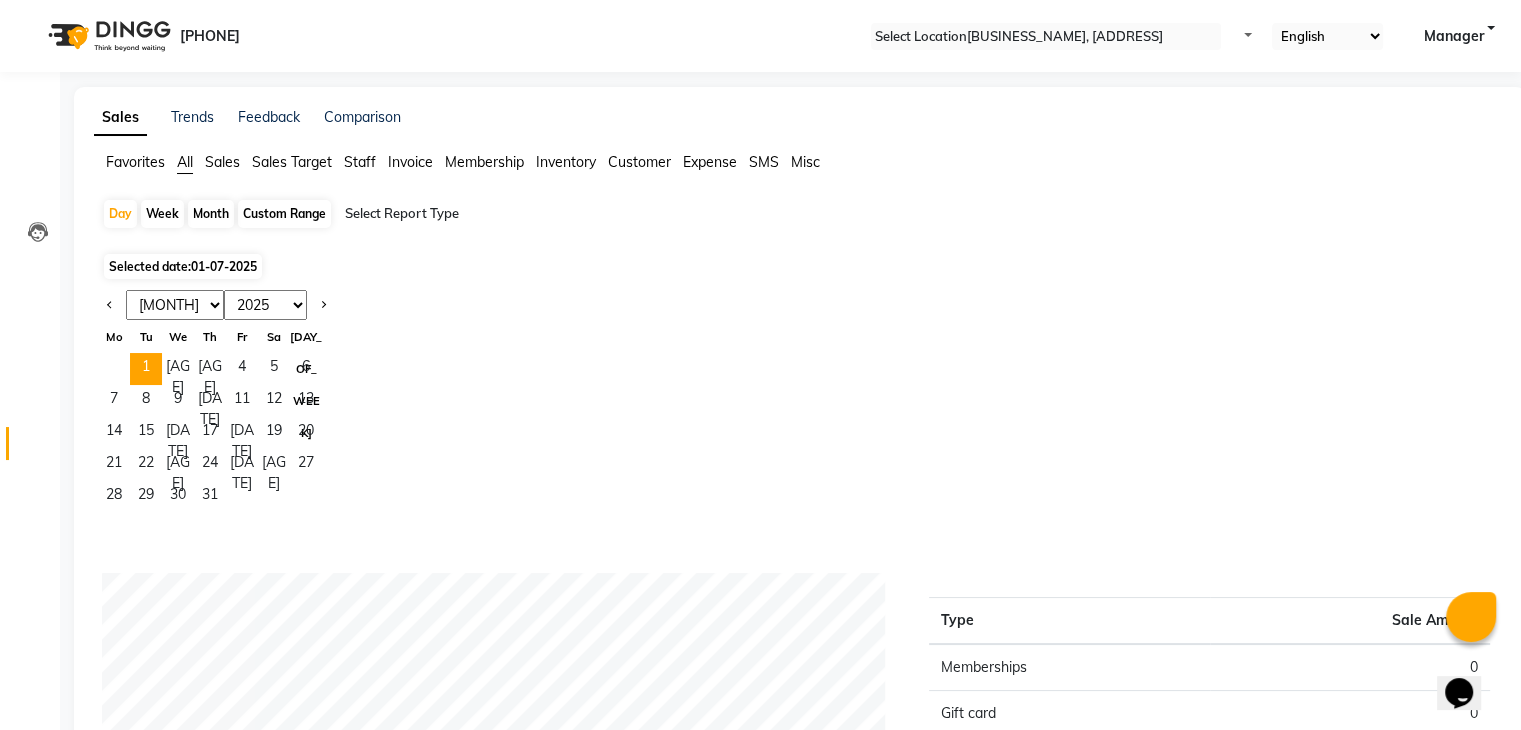 click on "Staff" at bounding box center [135, 162] 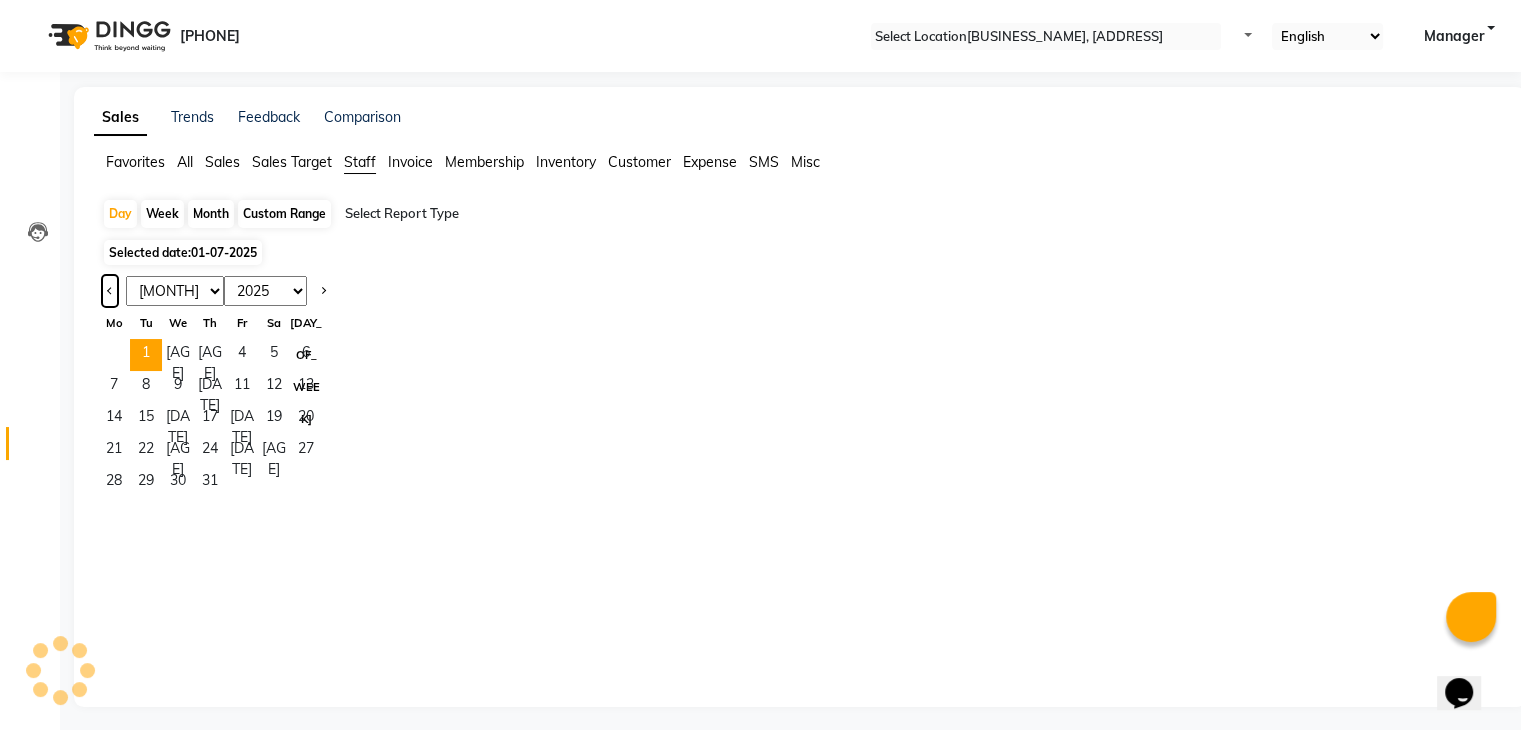 click at bounding box center (110, 291) 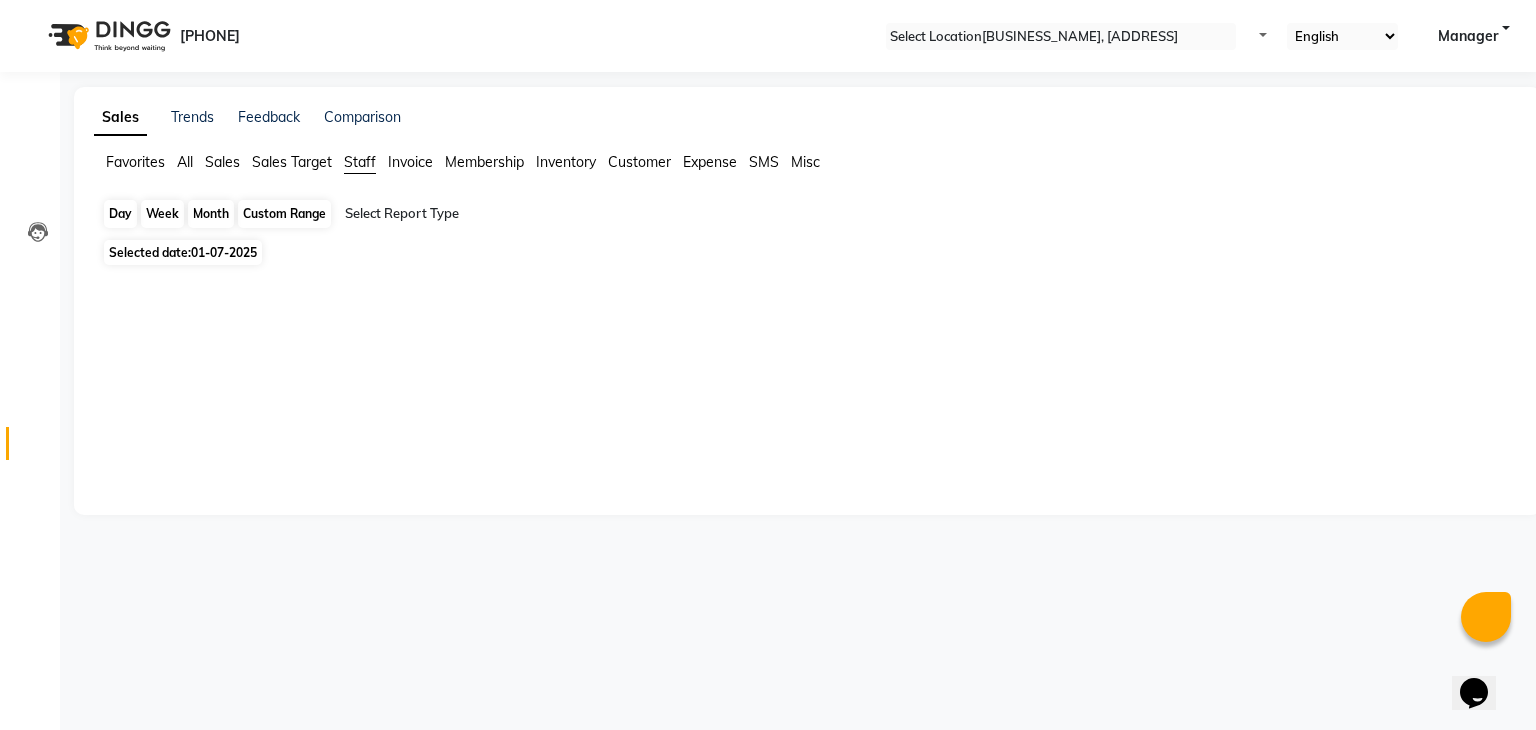 click on "Day" at bounding box center (120, 214) 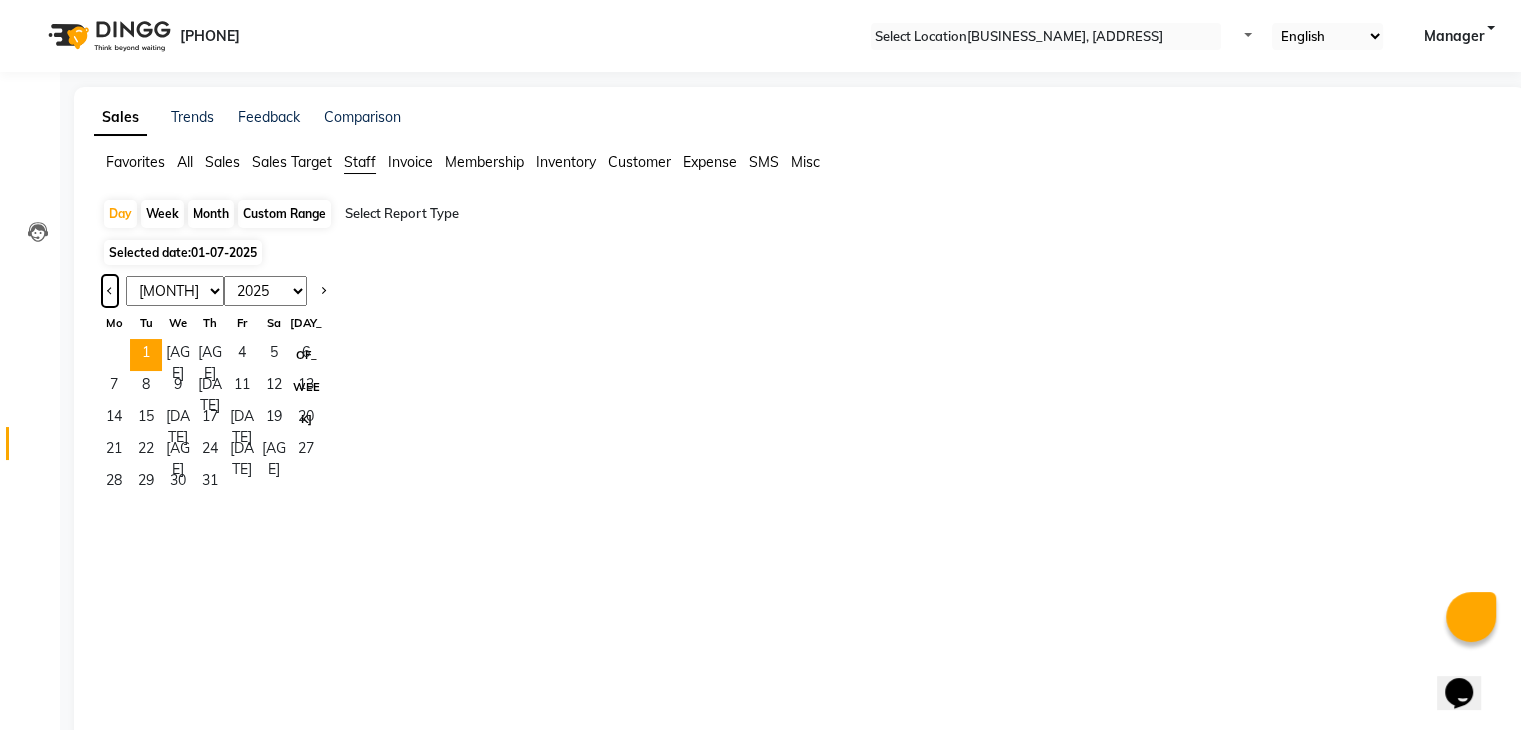 click at bounding box center (110, 291) 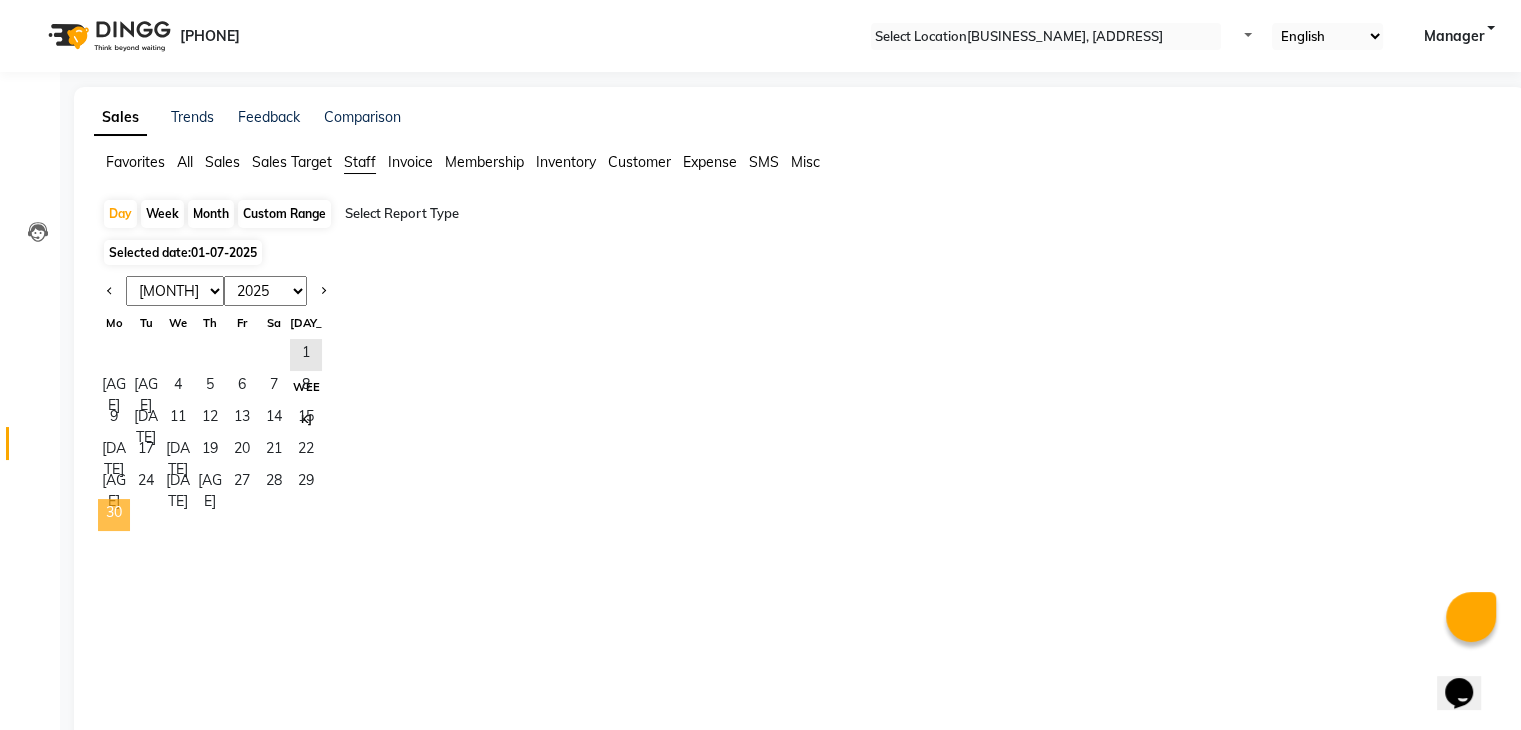 click on "30" at bounding box center [114, 515] 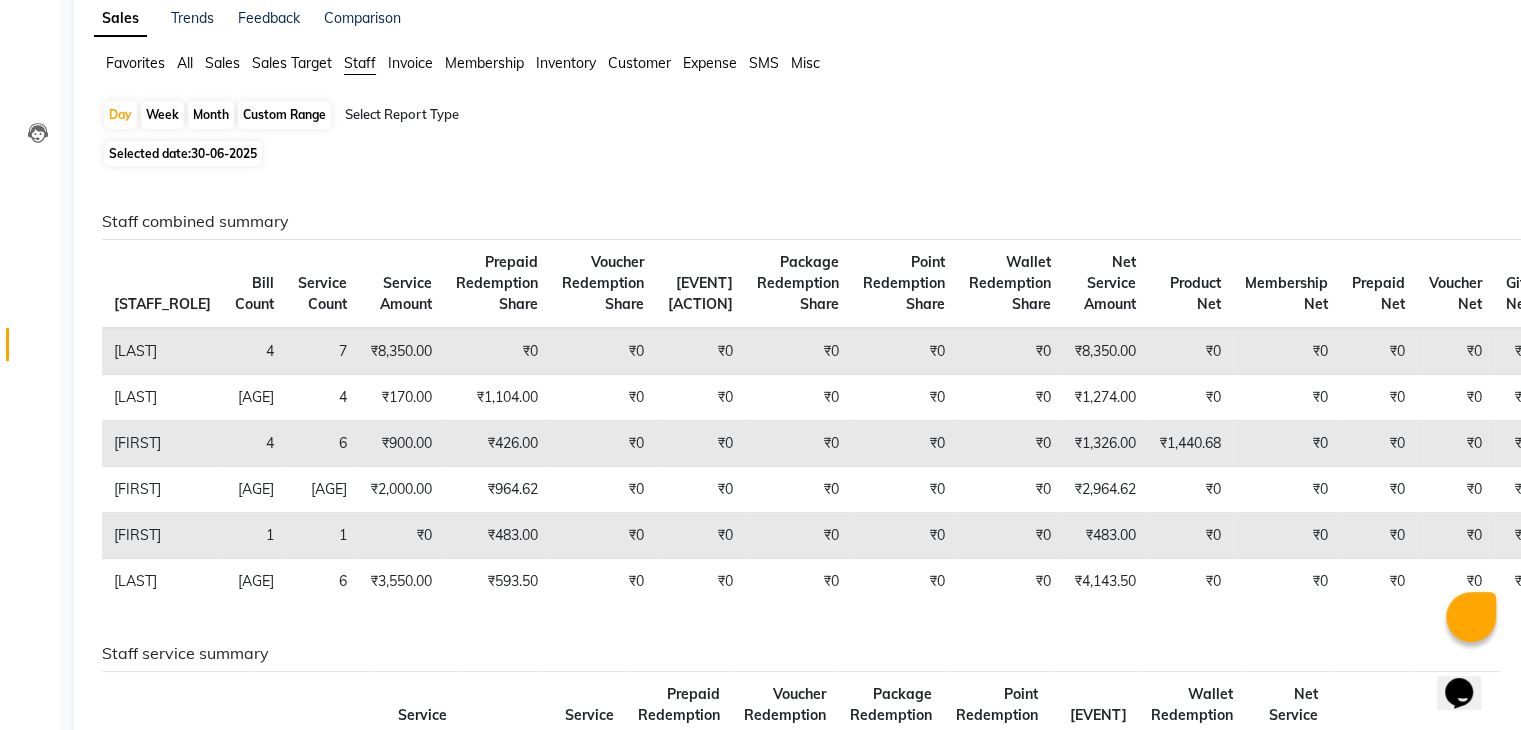 scroll, scrollTop: 0, scrollLeft: 0, axis: both 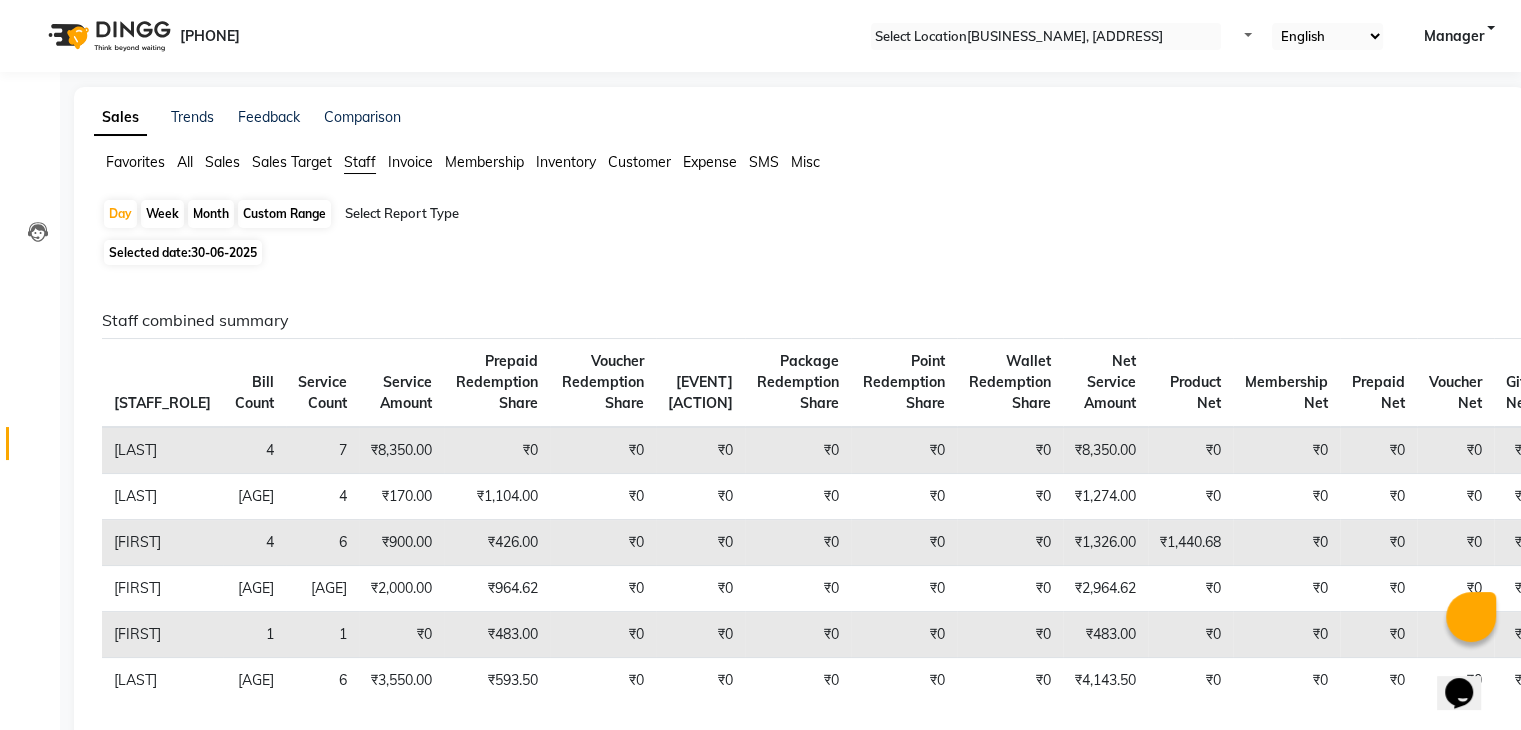 click on "Month" at bounding box center [211, 214] 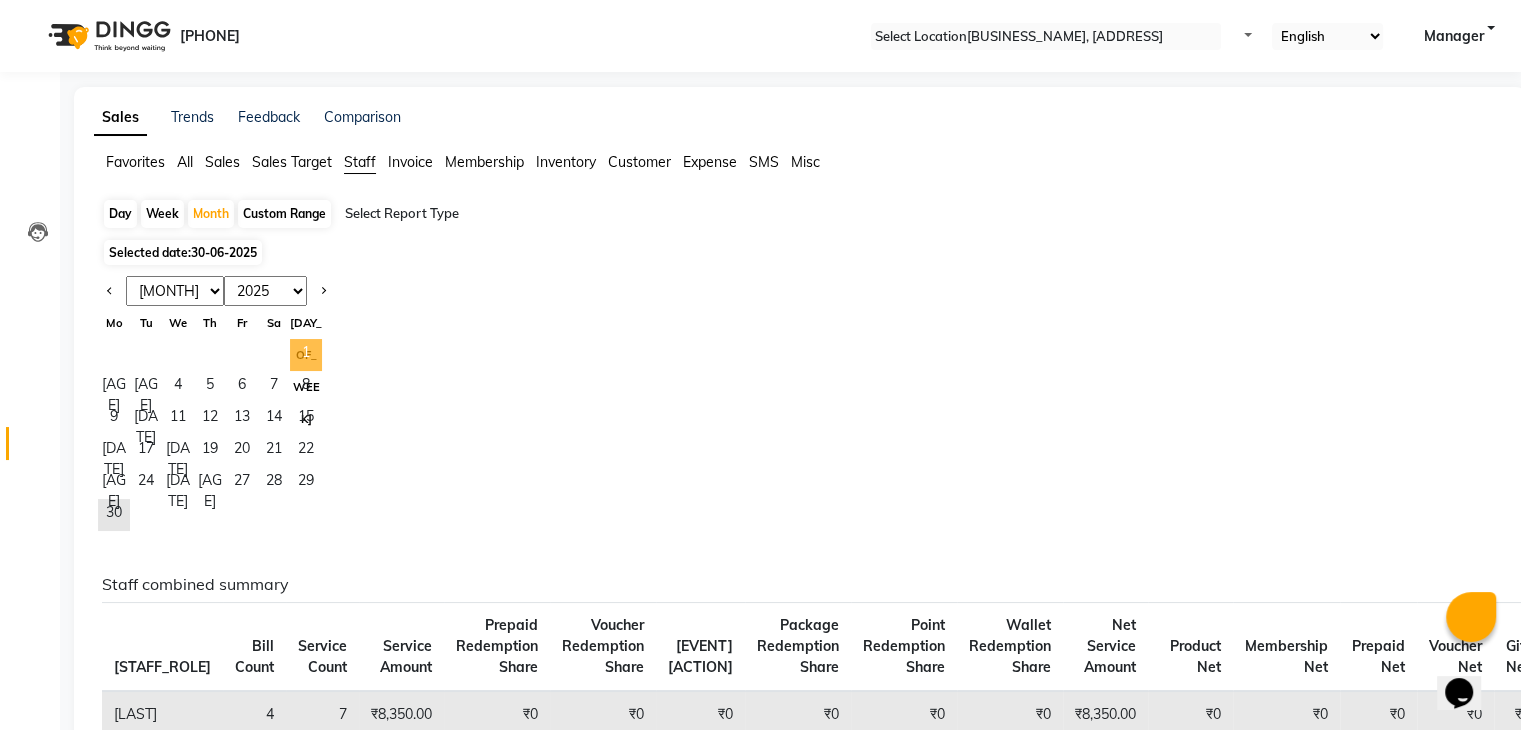 click on "1" at bounding box center [306, 355] 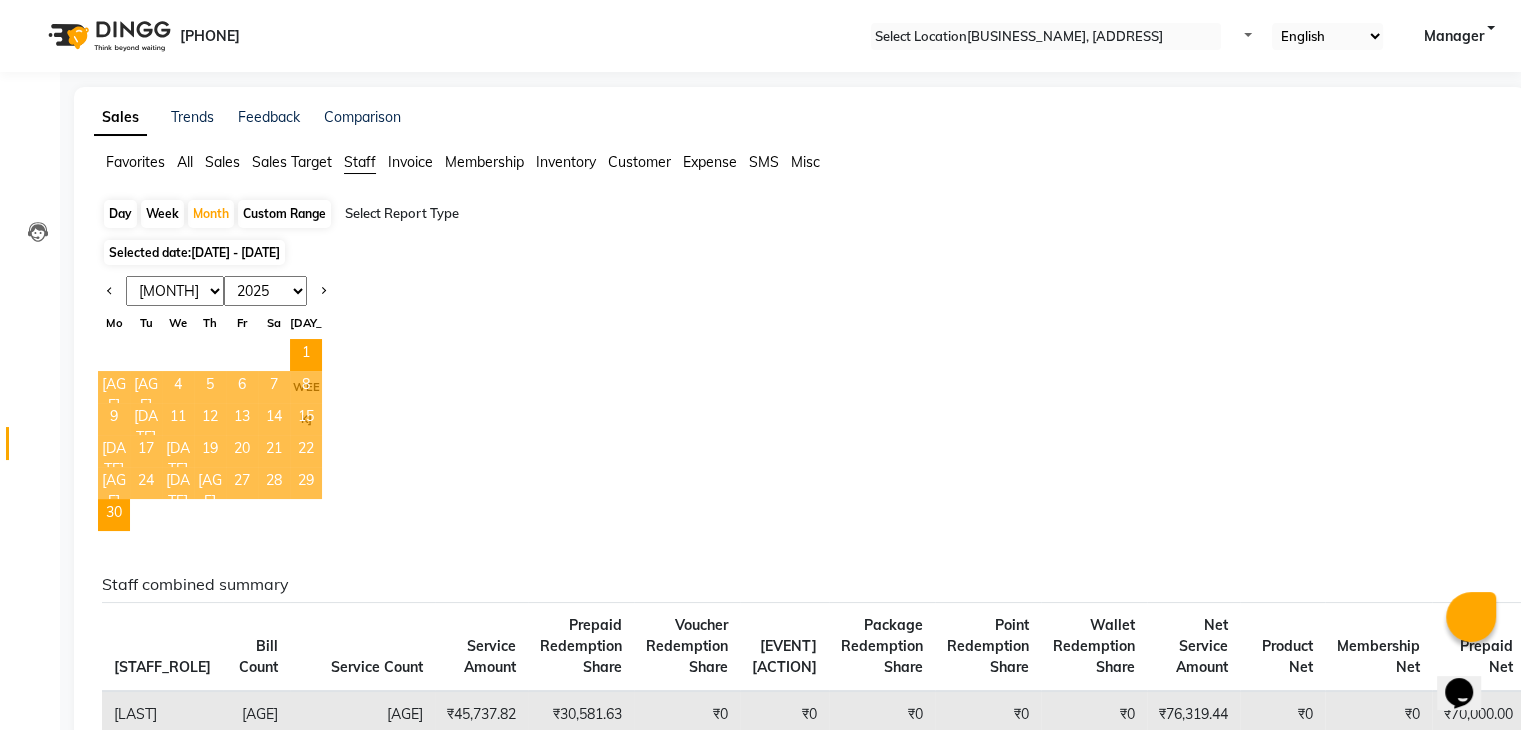 click on "Jan Feb Mar Apr May Jun Jul Aug Sep Oct Nov Dec 2015 2016 2017 2018 2019 2020 2021 2022 2023 2024 2025 2026 2027 2028 2029 2030 2031 2032 2033 2034 2035 Mo Tu We Th Fr Sa Su  1   2   3   4   5   6   7   8   9   10   11   12   13   14   15   16   17   18   19   20   21   22   23   24   25   26   27   28   29   30" at bounding box center (800, 403) 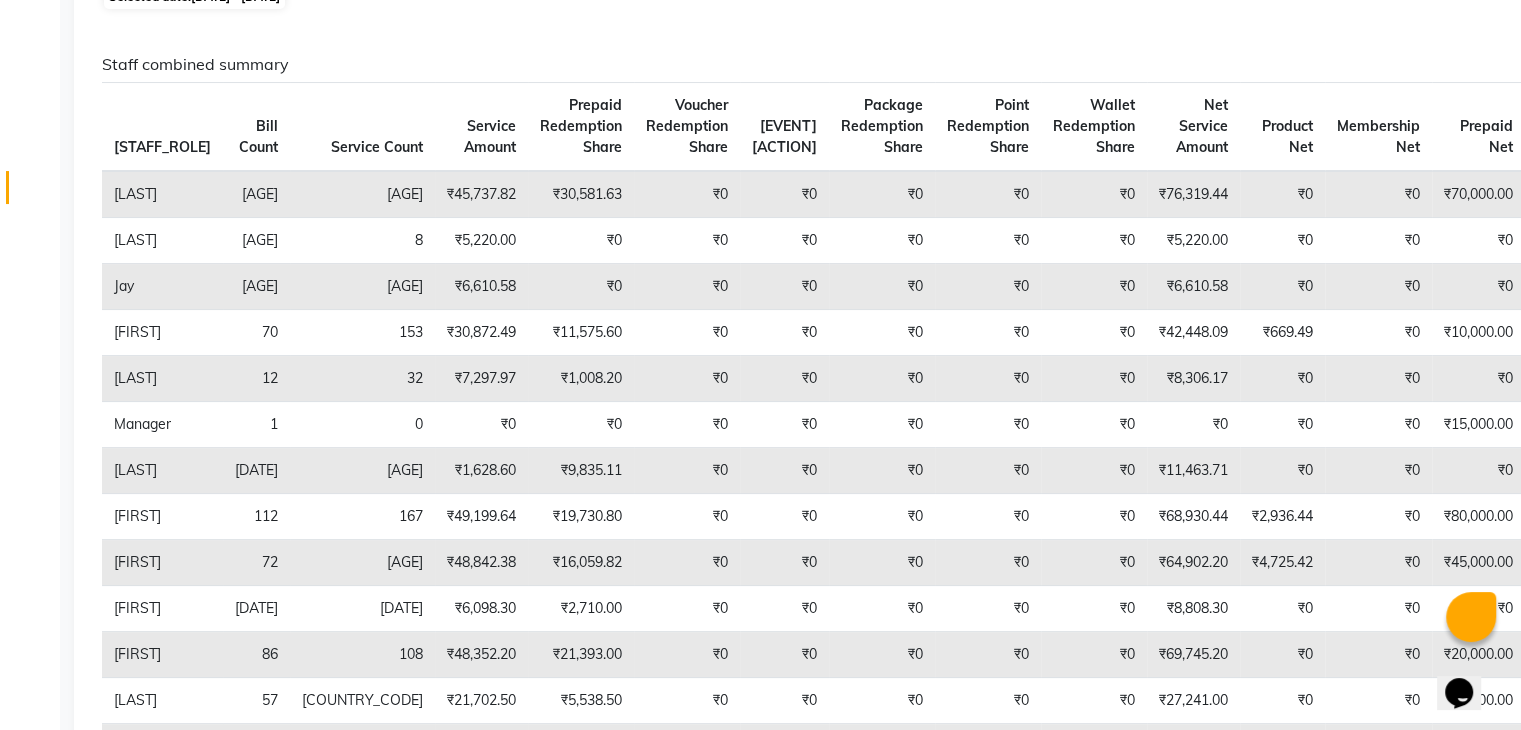 scroll, scrollTop: 256, scrollLeft: 0, axis: vertical 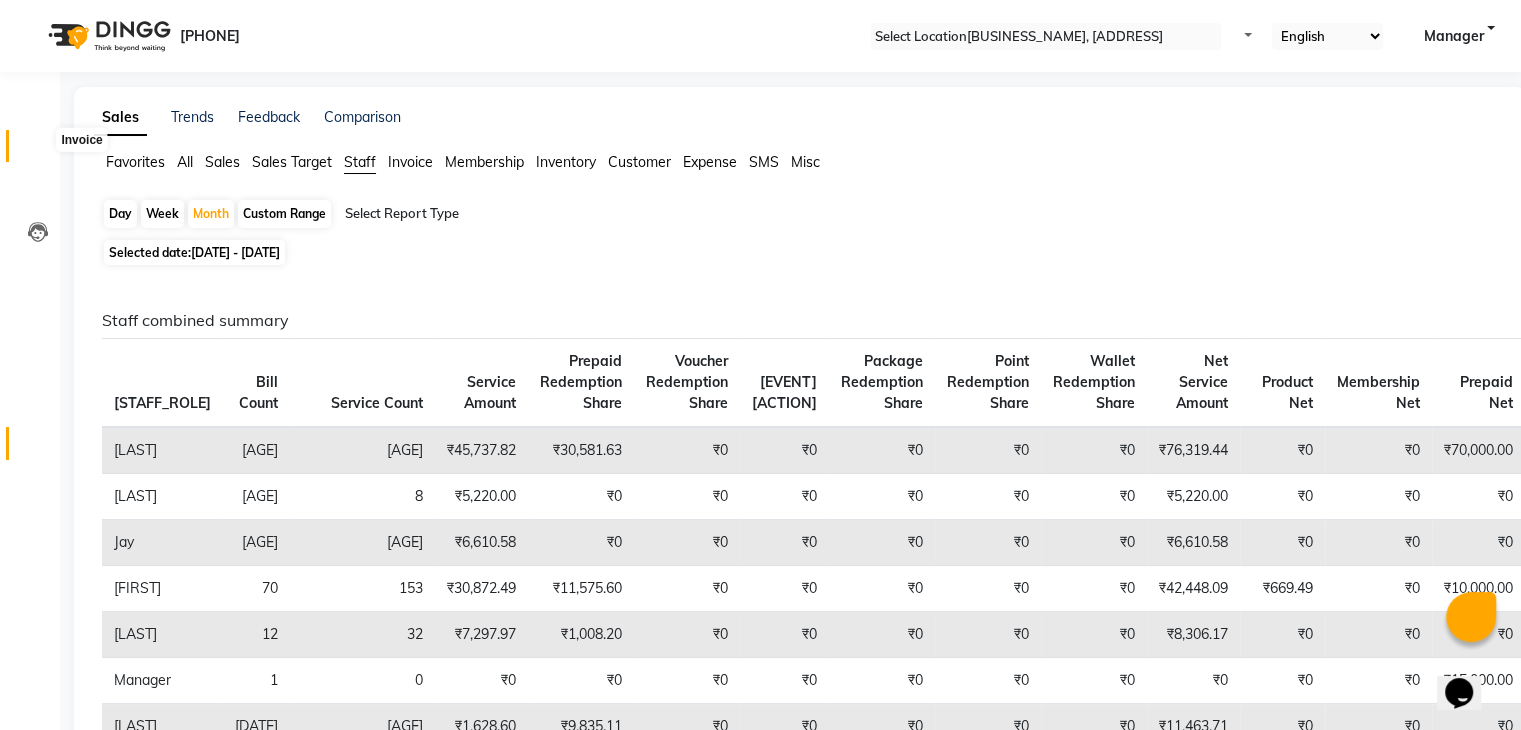 click at bounding box center [38, 151] 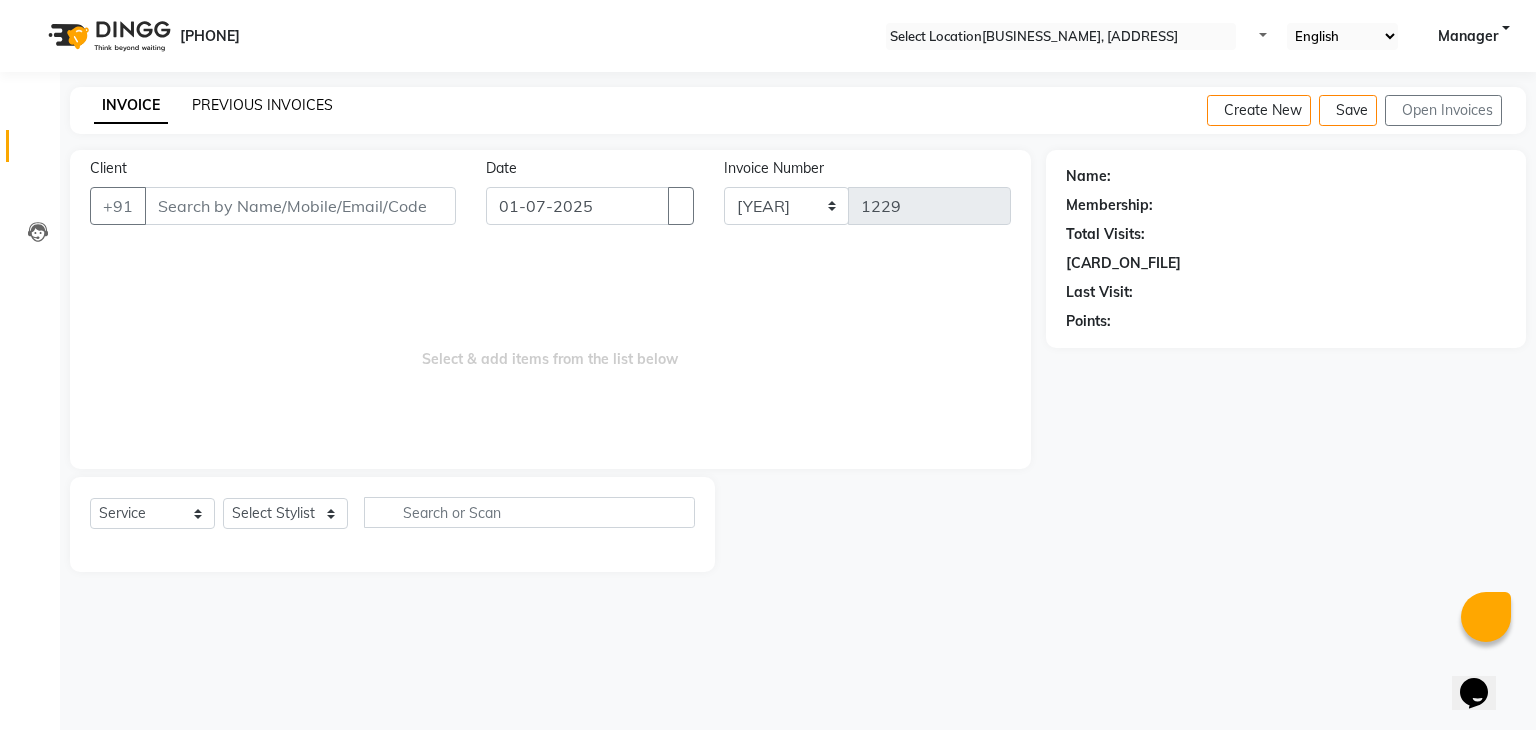 click on "PREVIOUS INVOICES" at bounding box center [262, 105] 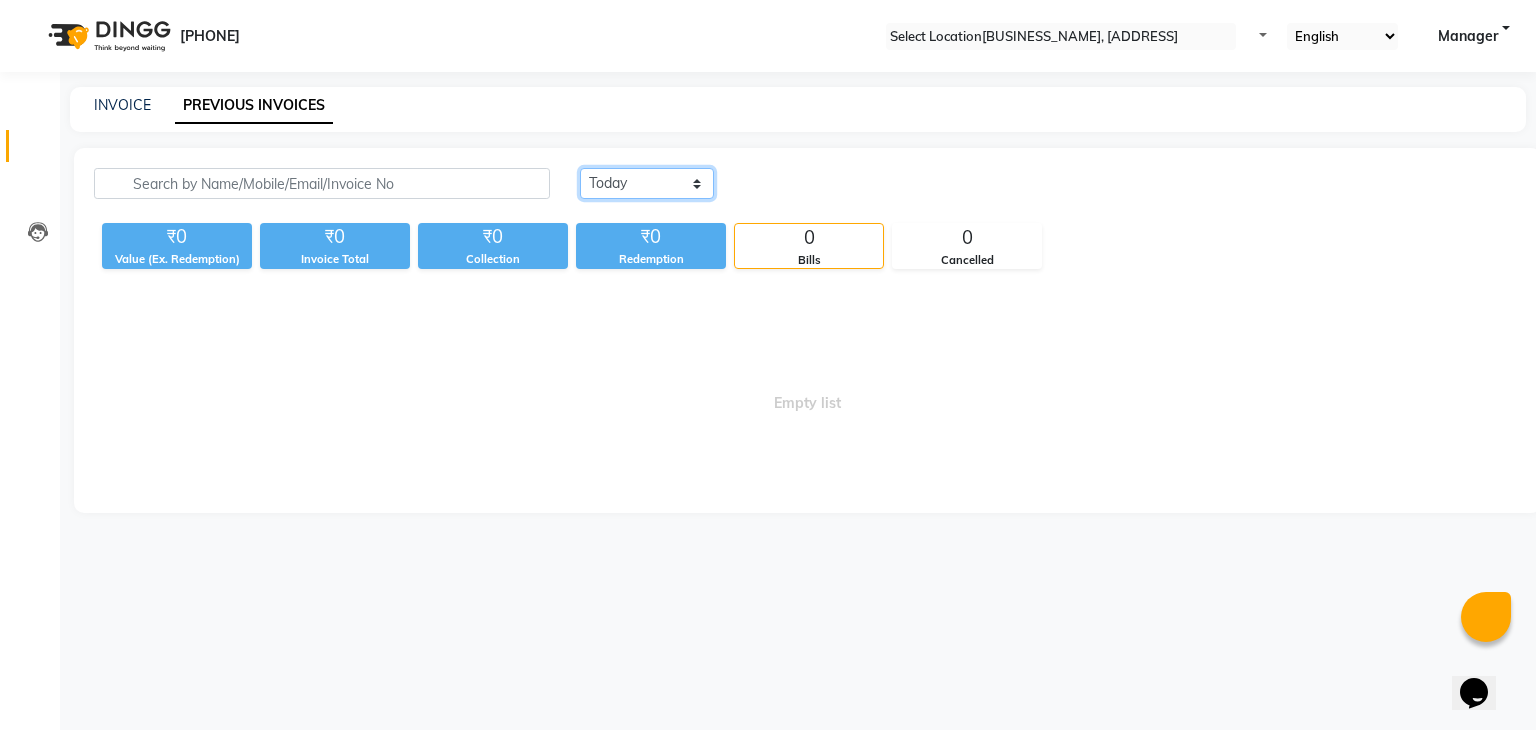 click on "Today Yesterday Custom Range" at bounding box center (647, 183) 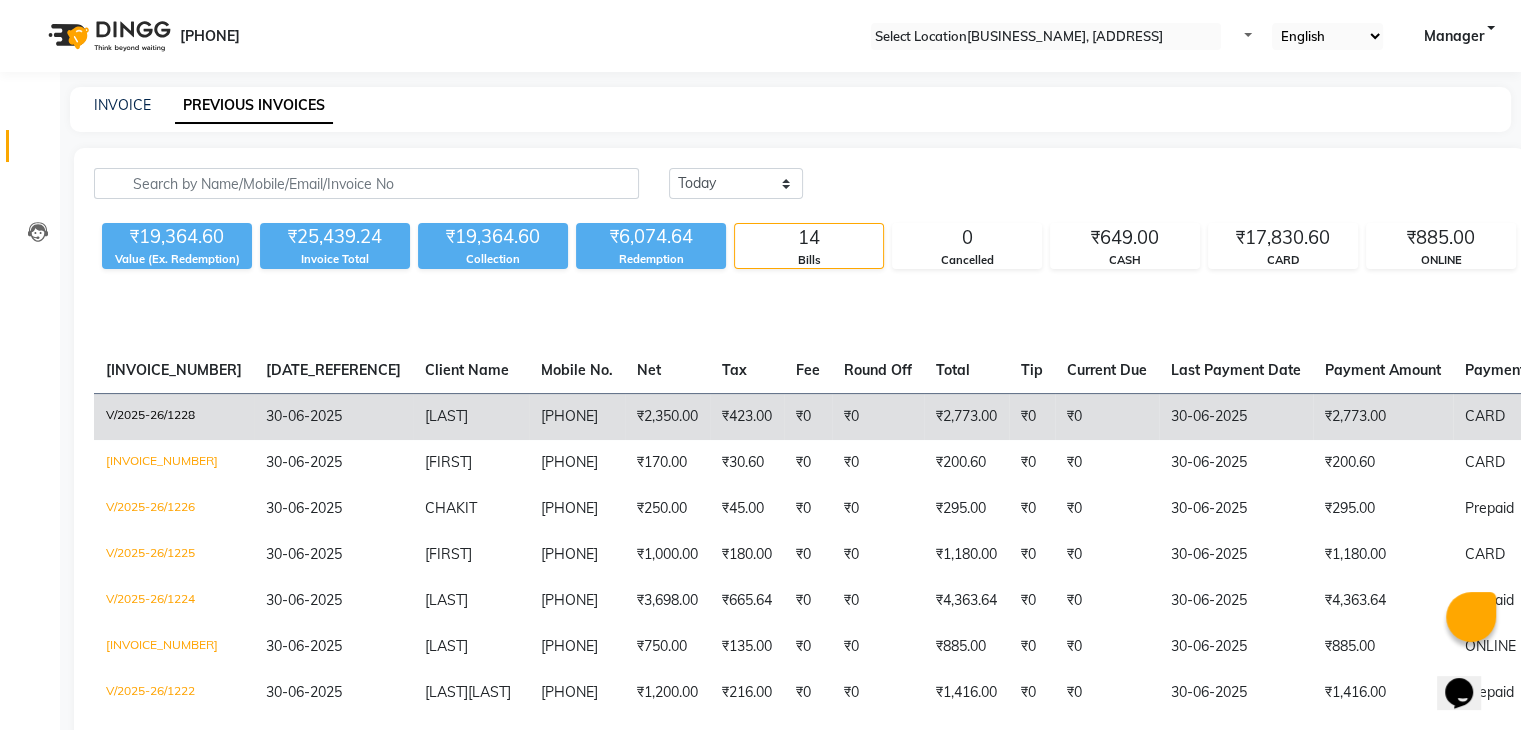 click on "V/2025-26/1228" at bounding box center [174, 416] 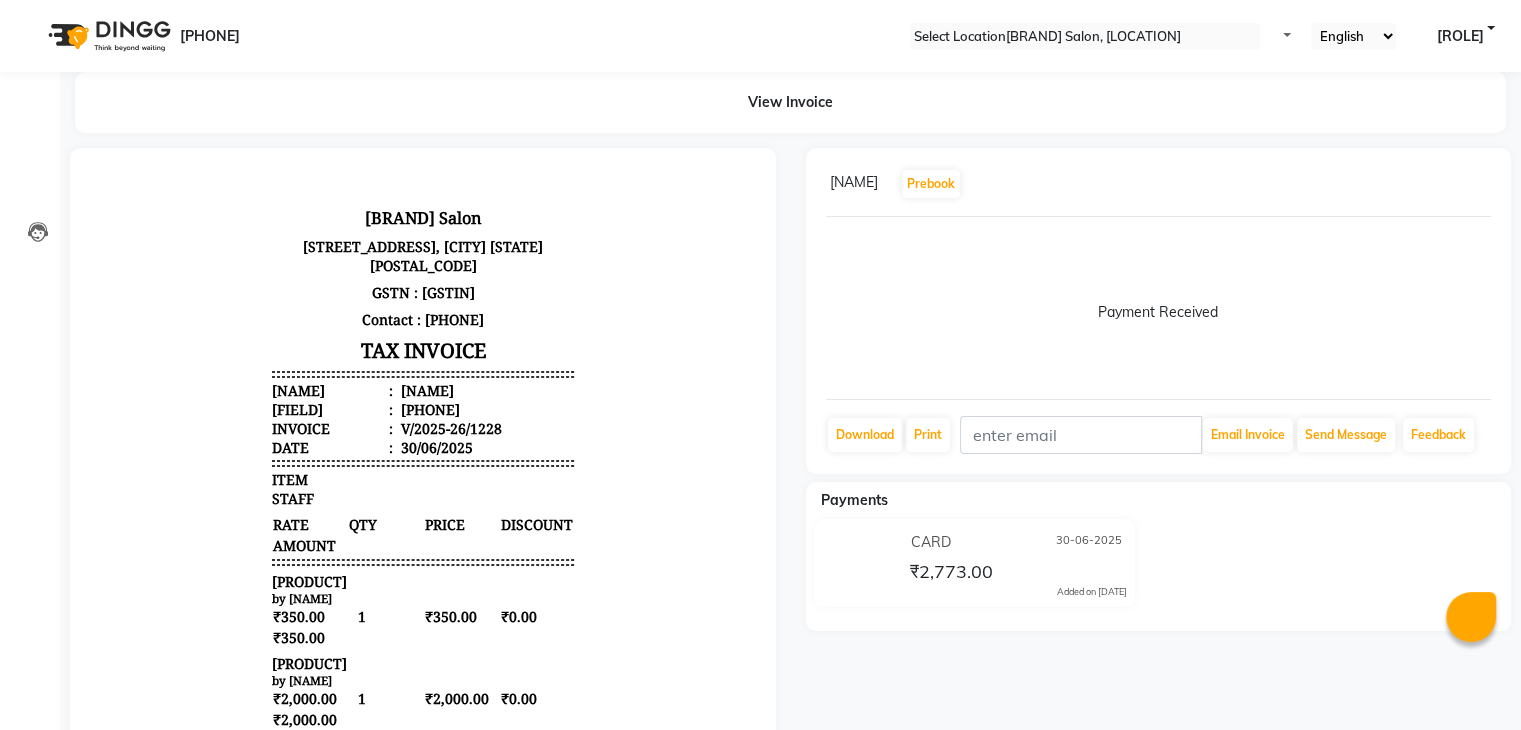 scroll, scrollTop: 0, scrollLeft: 0, axis: both 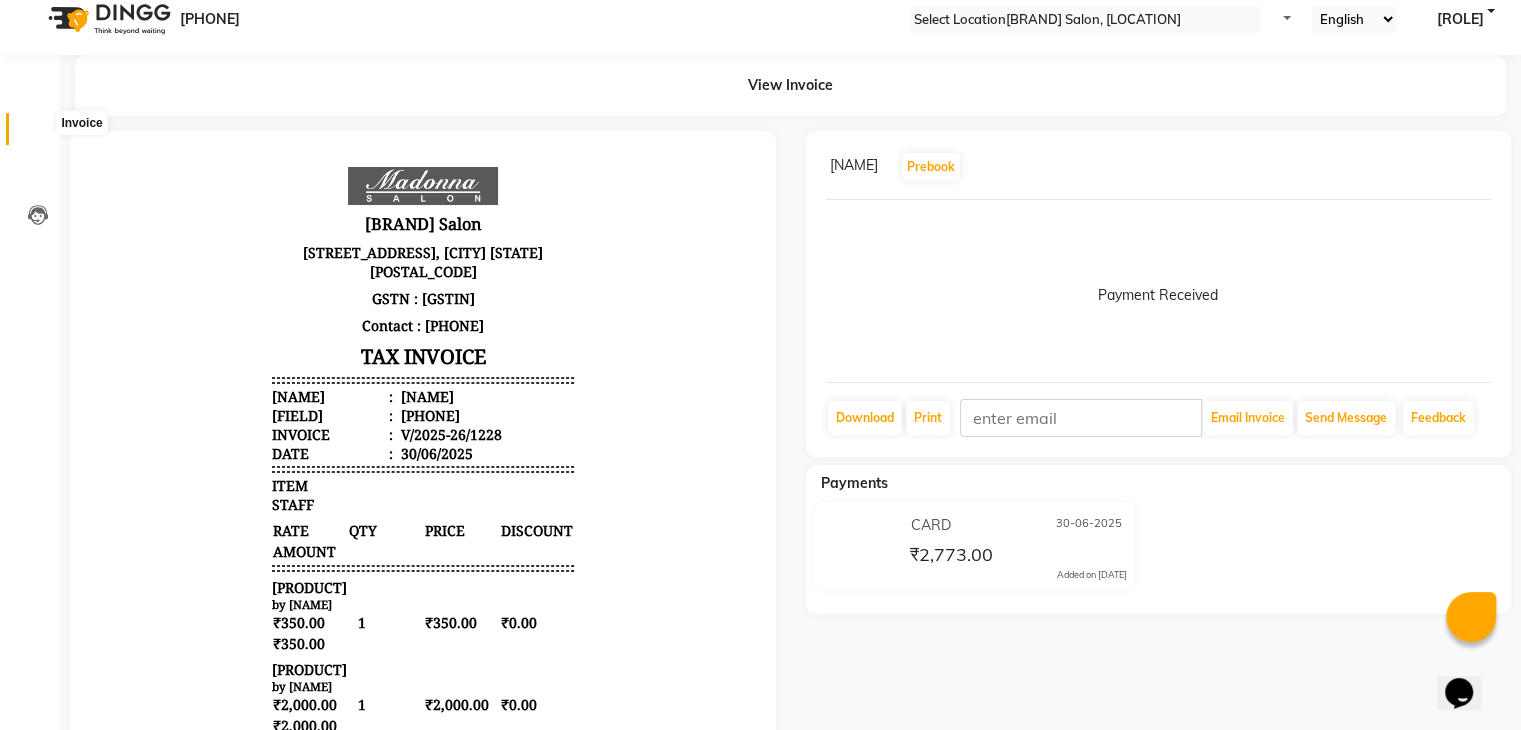 click at bounding box center (38, 134) 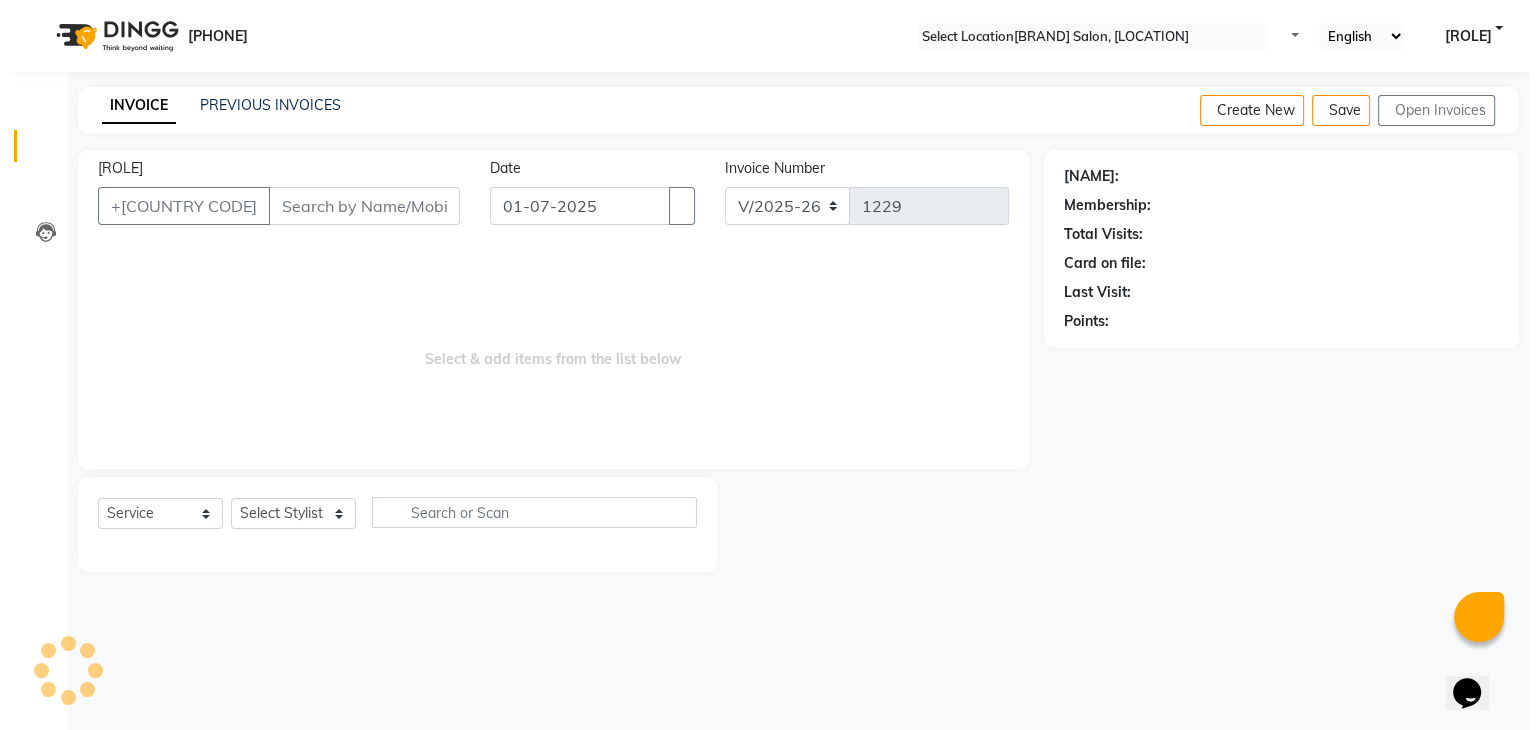 scroll, scrollTop: 0, scrollLeft: 0, axis: both 